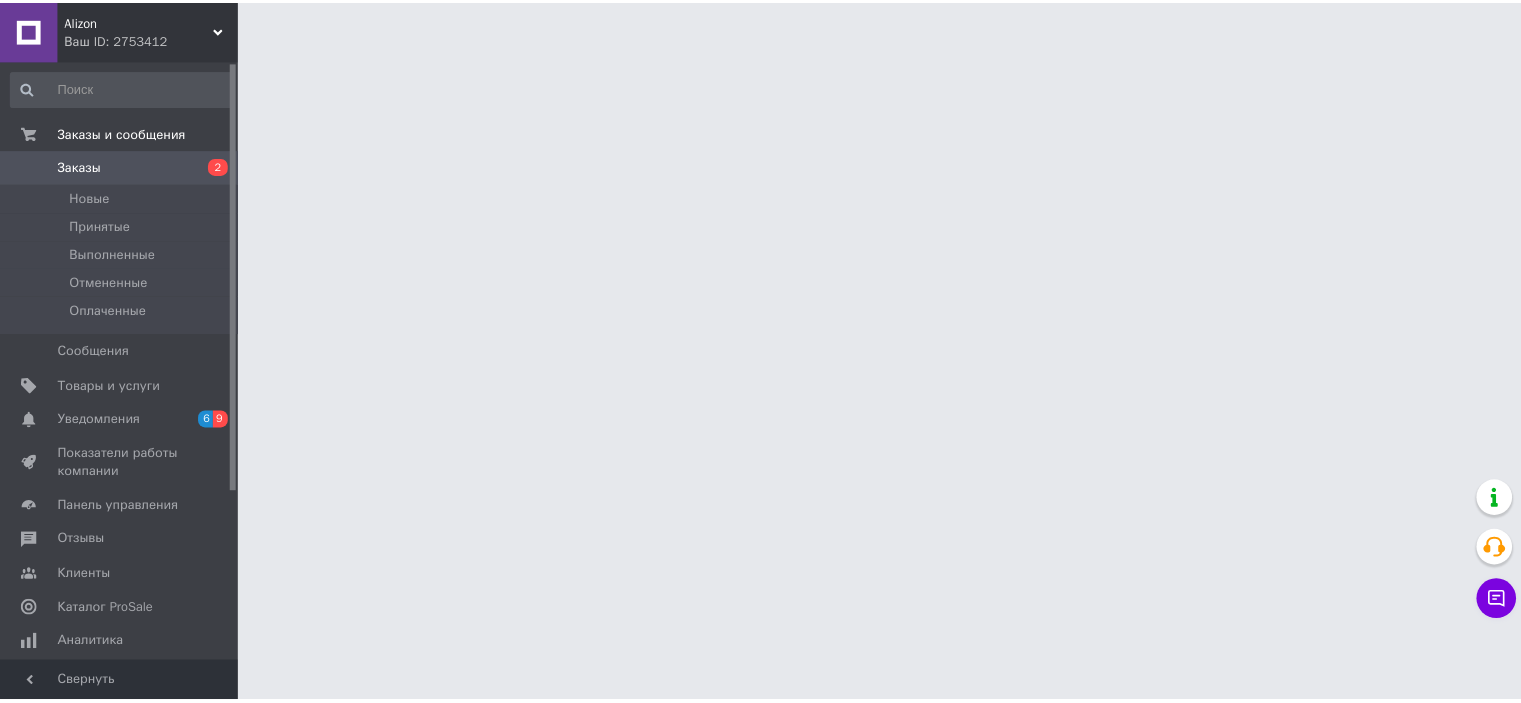 scroll, scrollTop: 0, scrollLeft: 0, axis: both 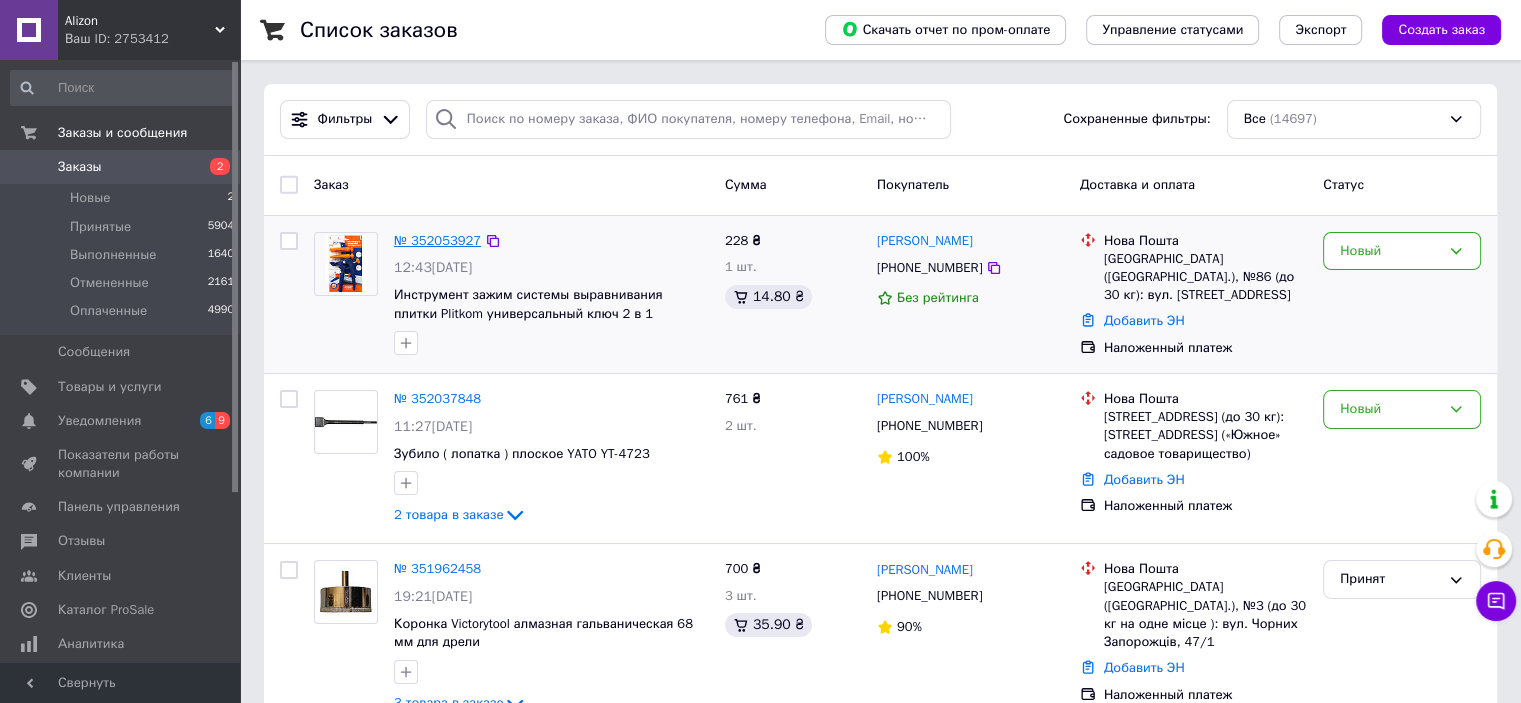 click on "№ 352053927" at bounding box center [437, 240] 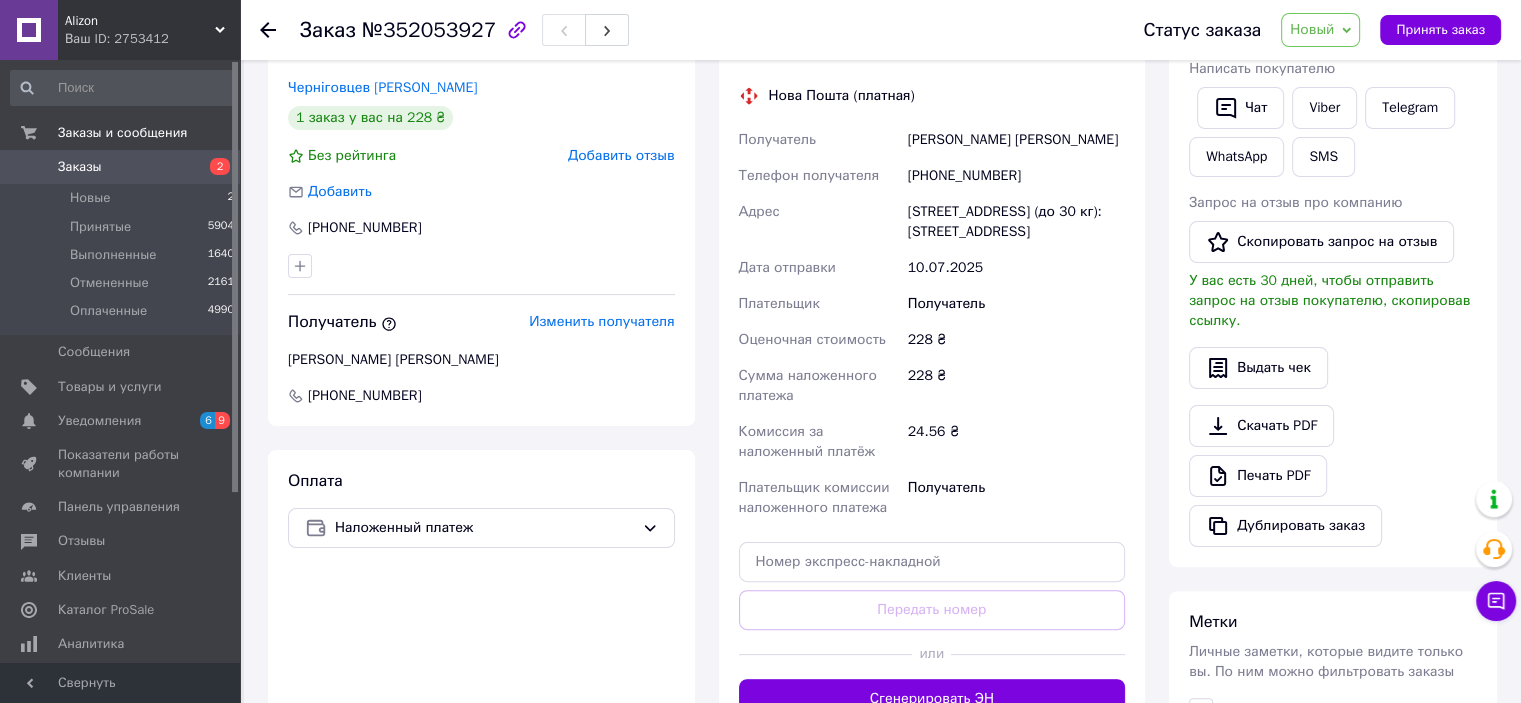scroll, scrollTop: 300, scrollLeft: 0, axis: vertical 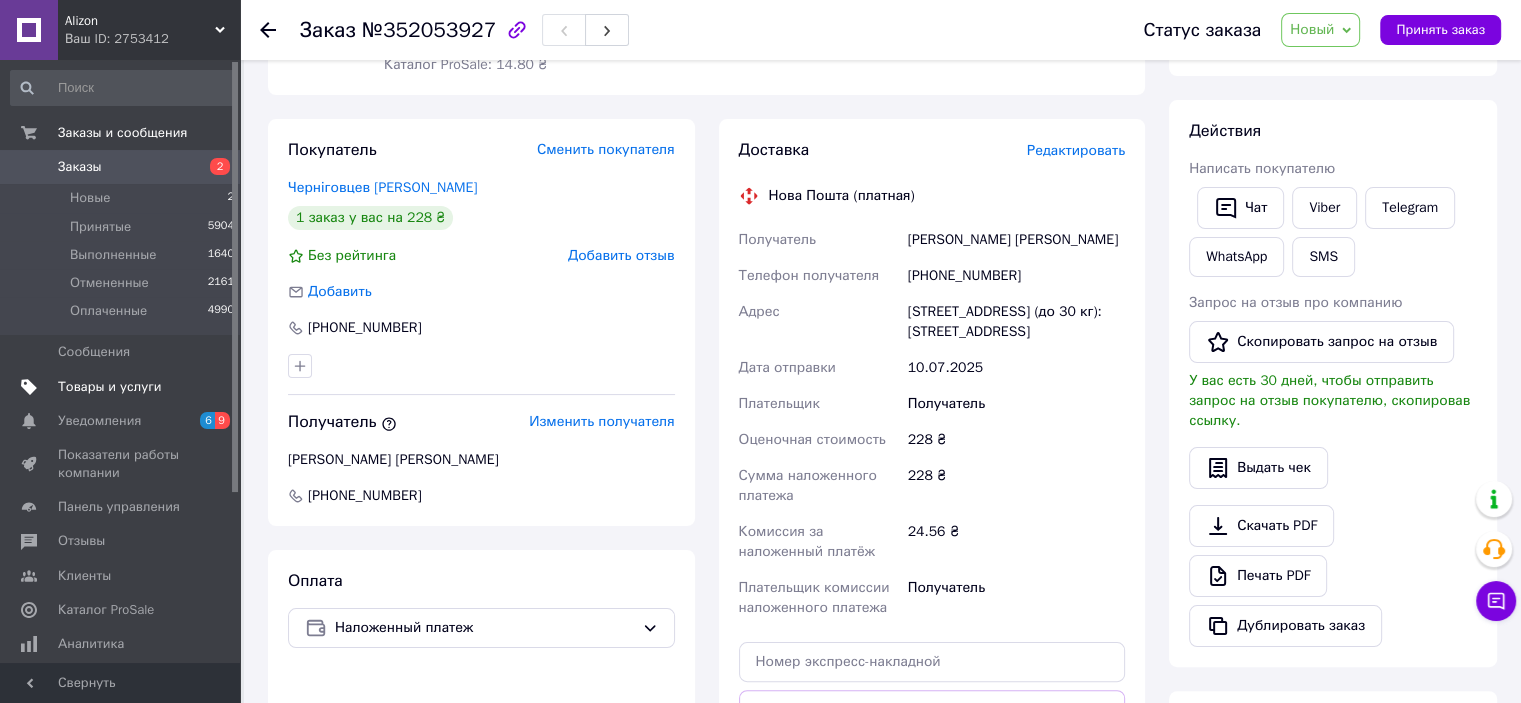 click on "Товары и услуги" at bounding box center (110, 387) 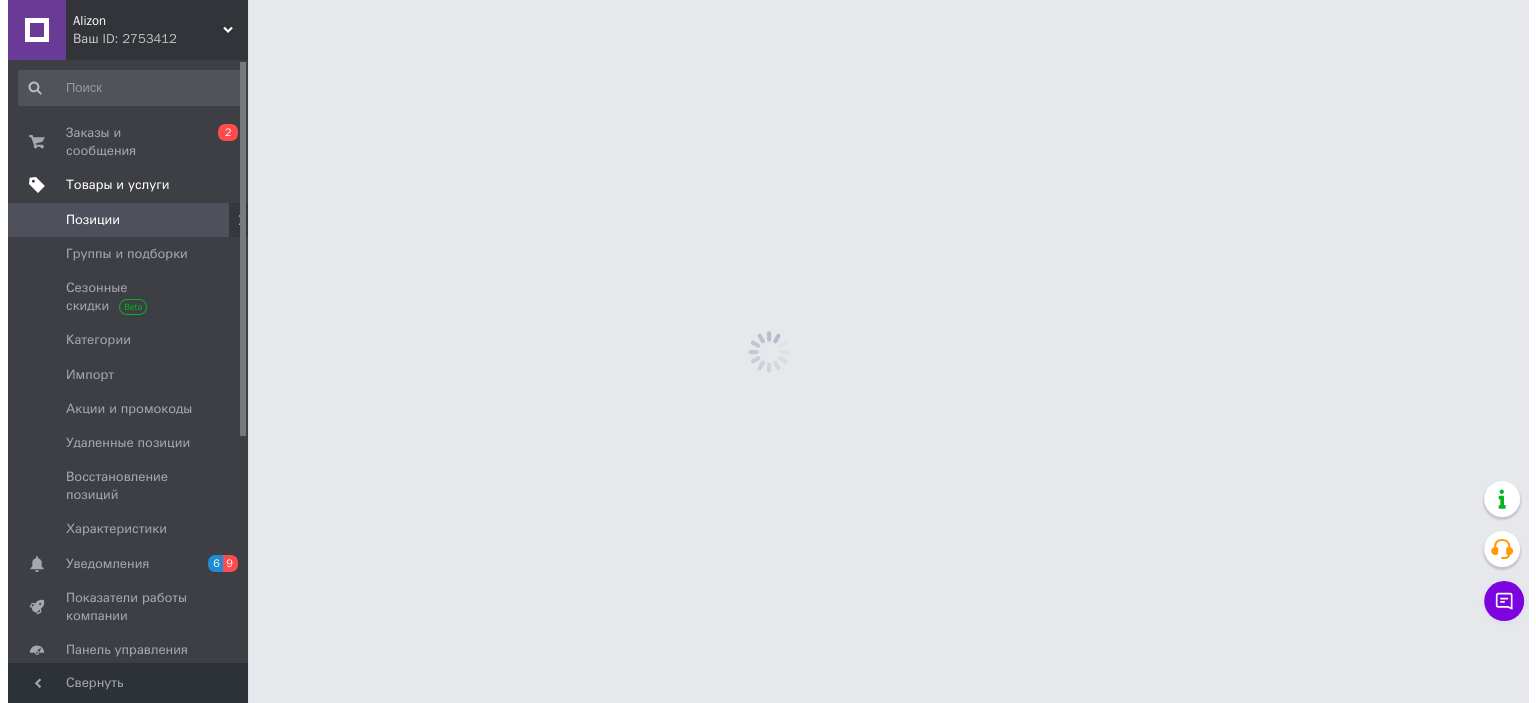 scroll, scrollTop: 0, scrollLeft: 0, axis: both 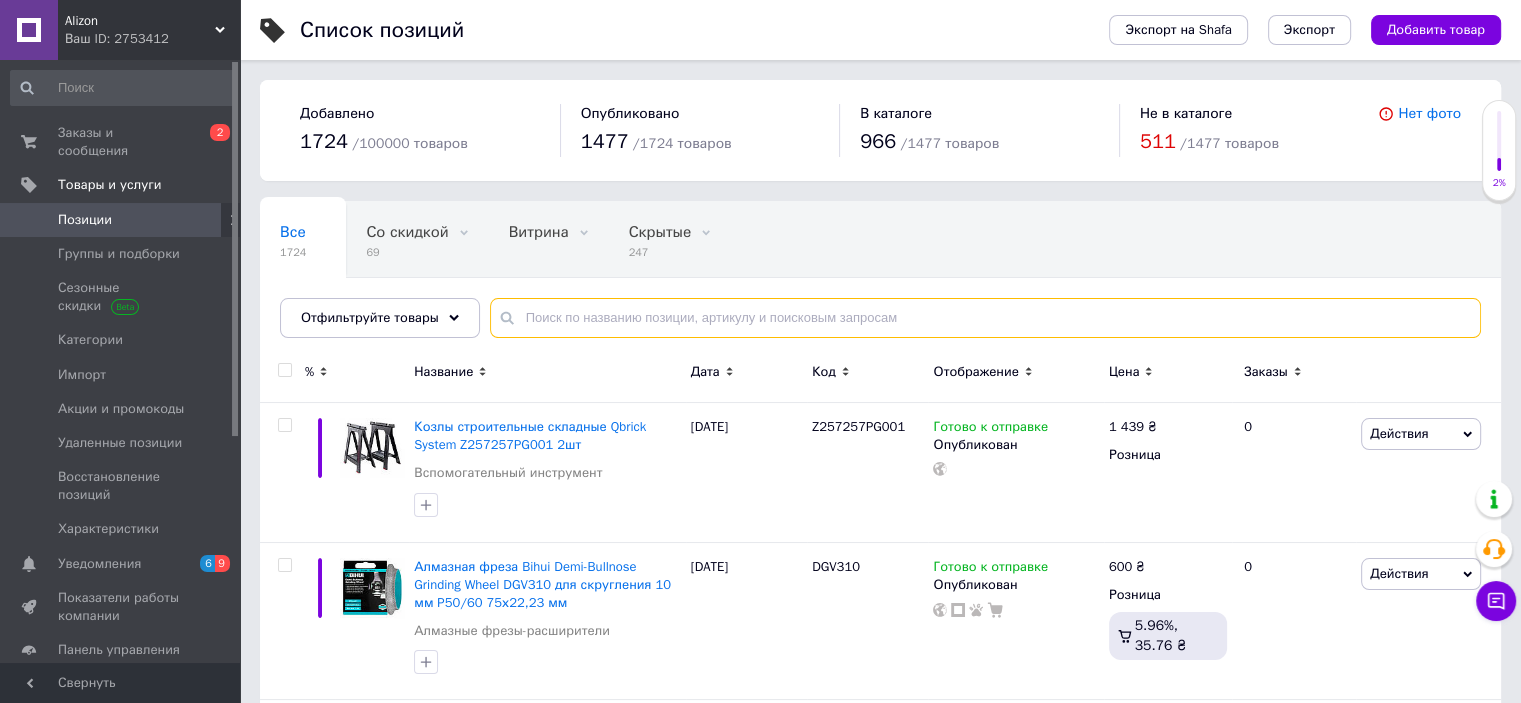 click at bounding box center [985, 318] 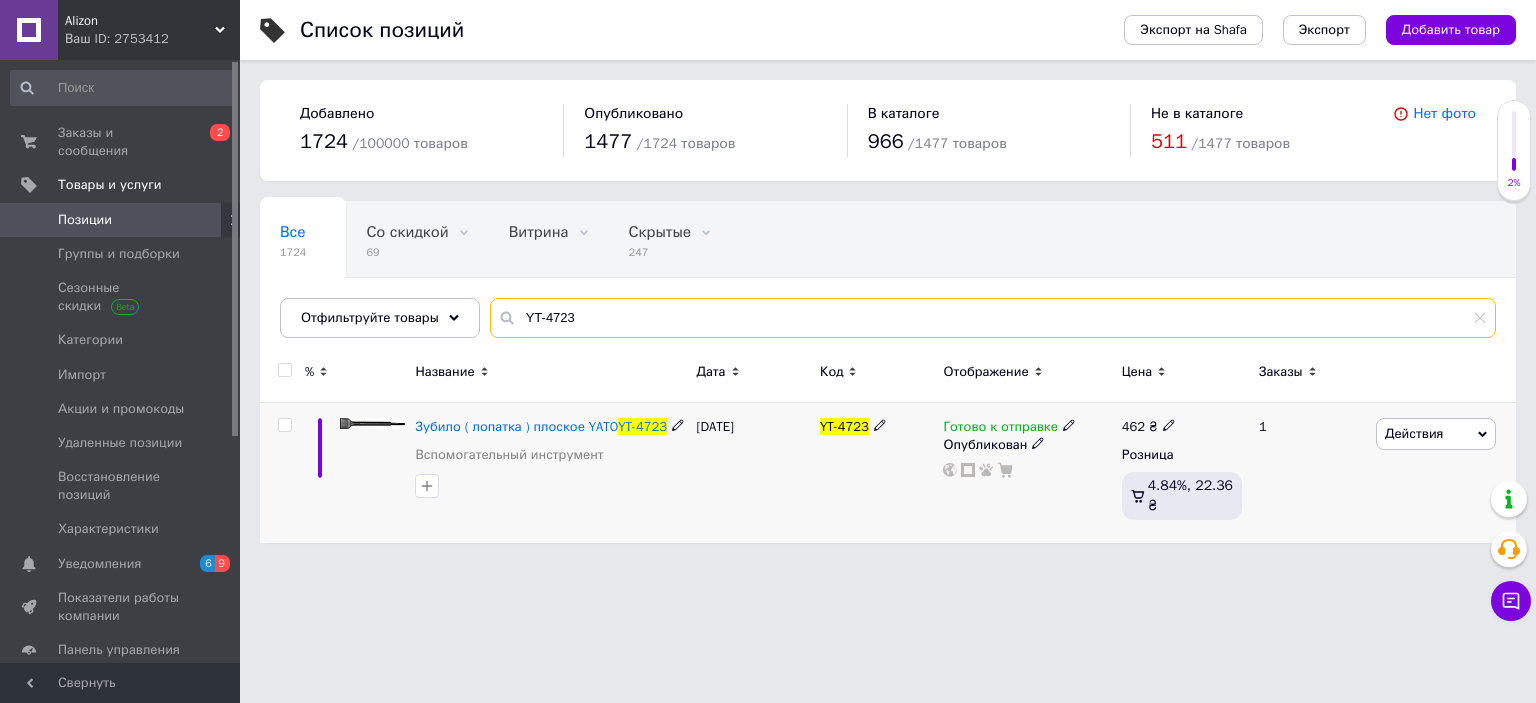 type on "YT-4723" 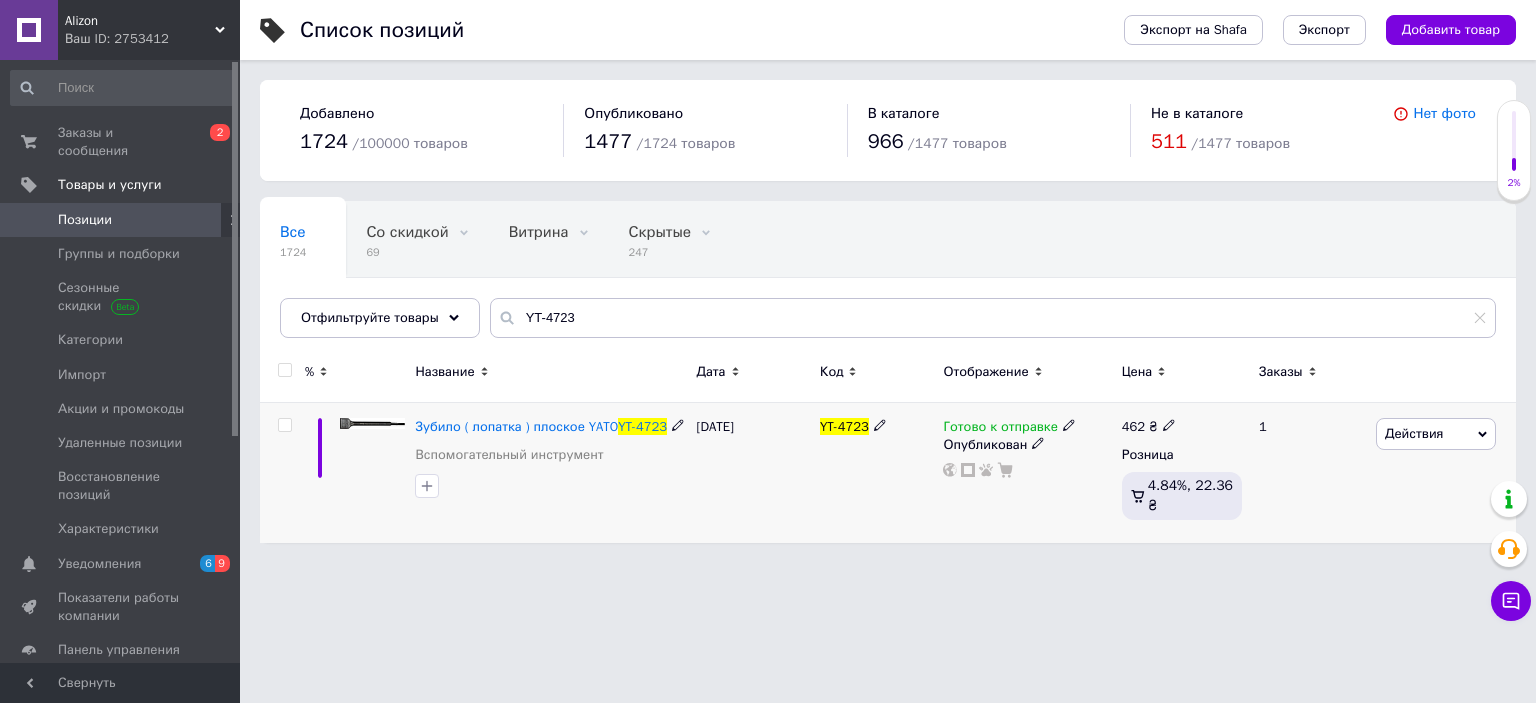 click 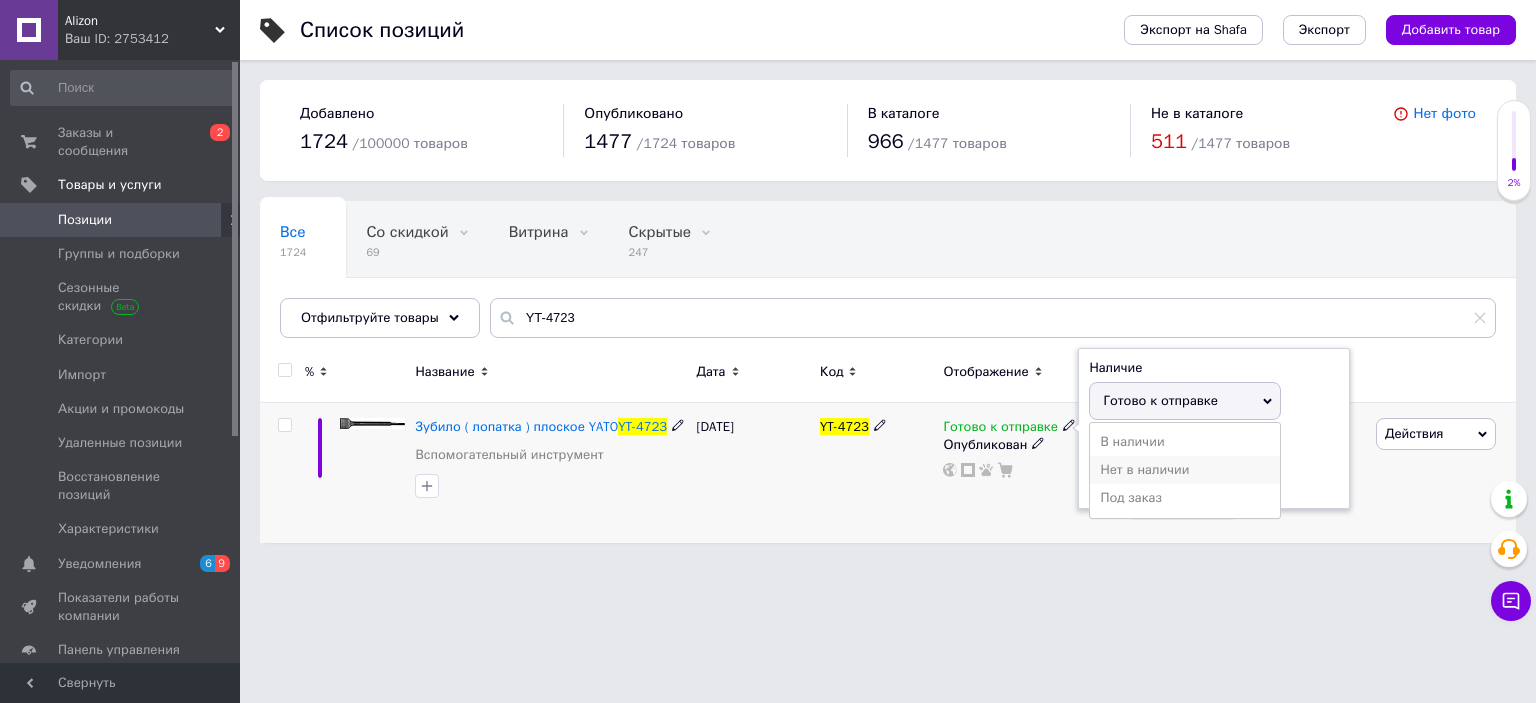 click on "Нет в наличии" at bounding box center (1185, 470) 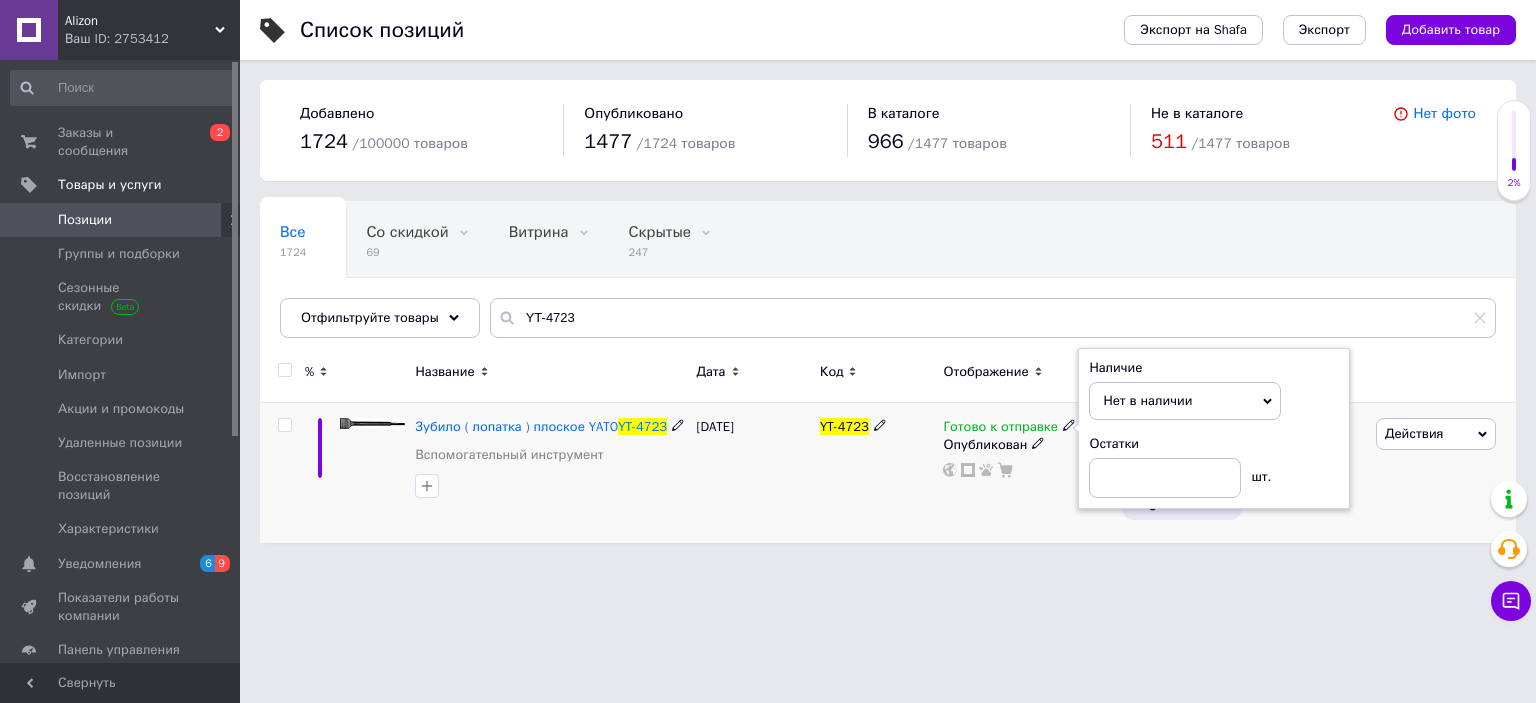 click on "Готово к отправке Наличие Нет в наличии В наличии Под заказ Готово к отправке Остатки шт. Опубликован" at bounding box center (1027, 473) 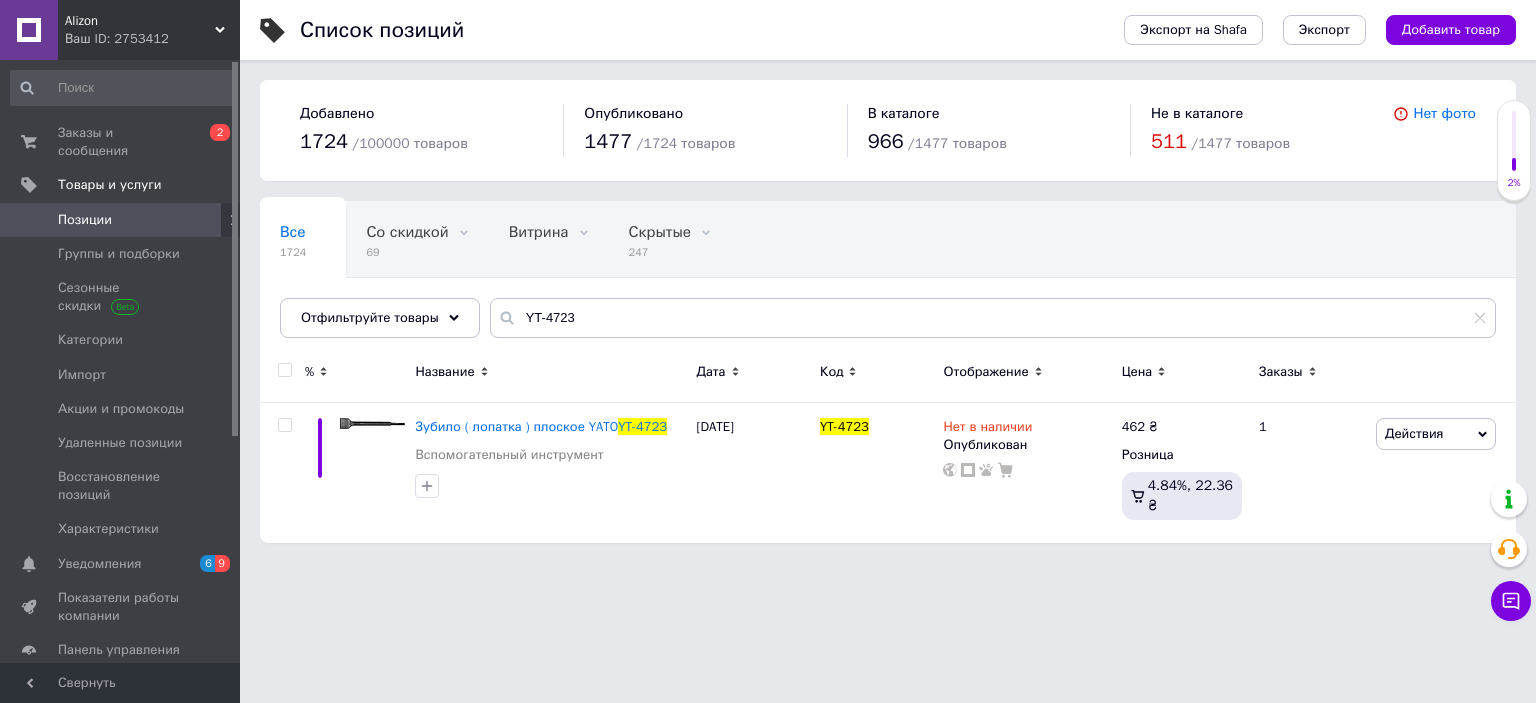 click on "Alizon" at bounding box center (140, 21) 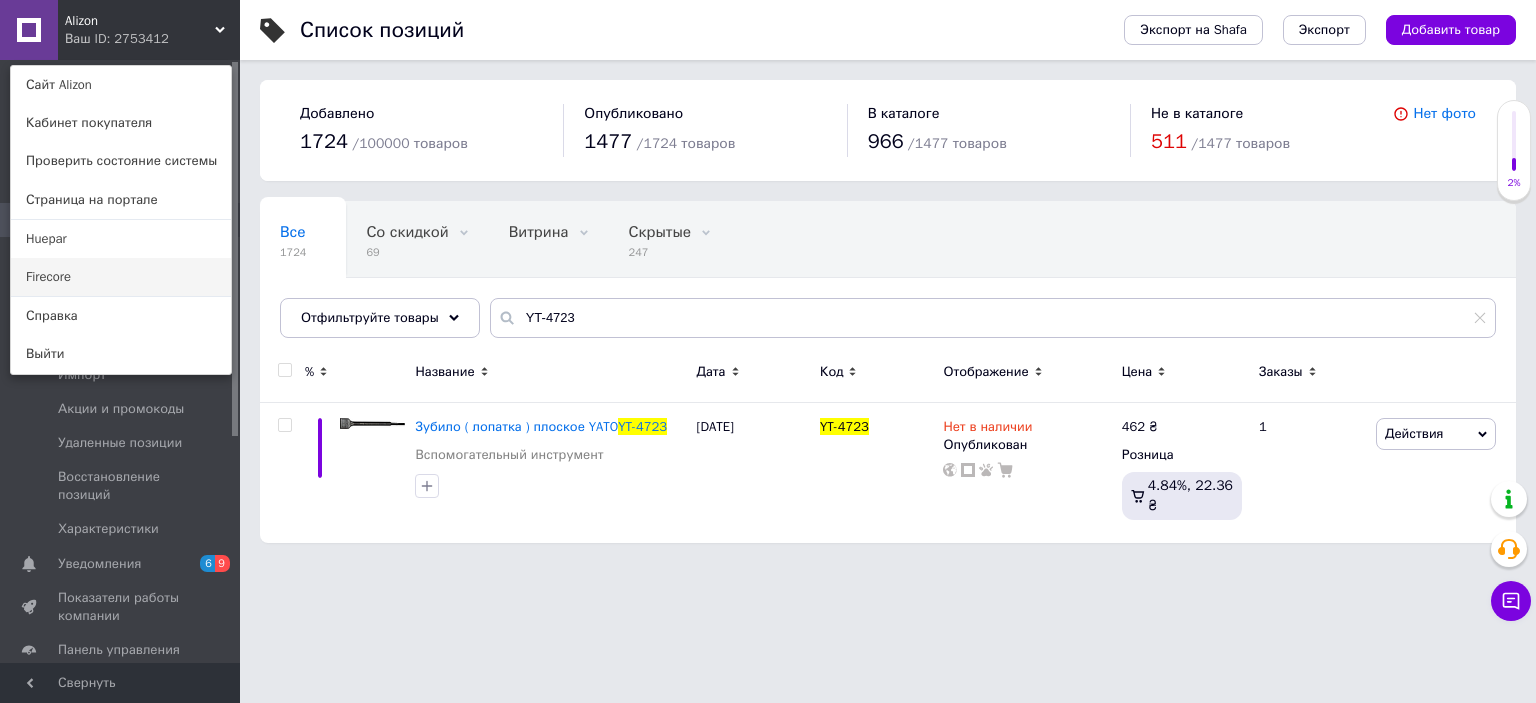 click on "Firecore" at bounding box center [121, 277] 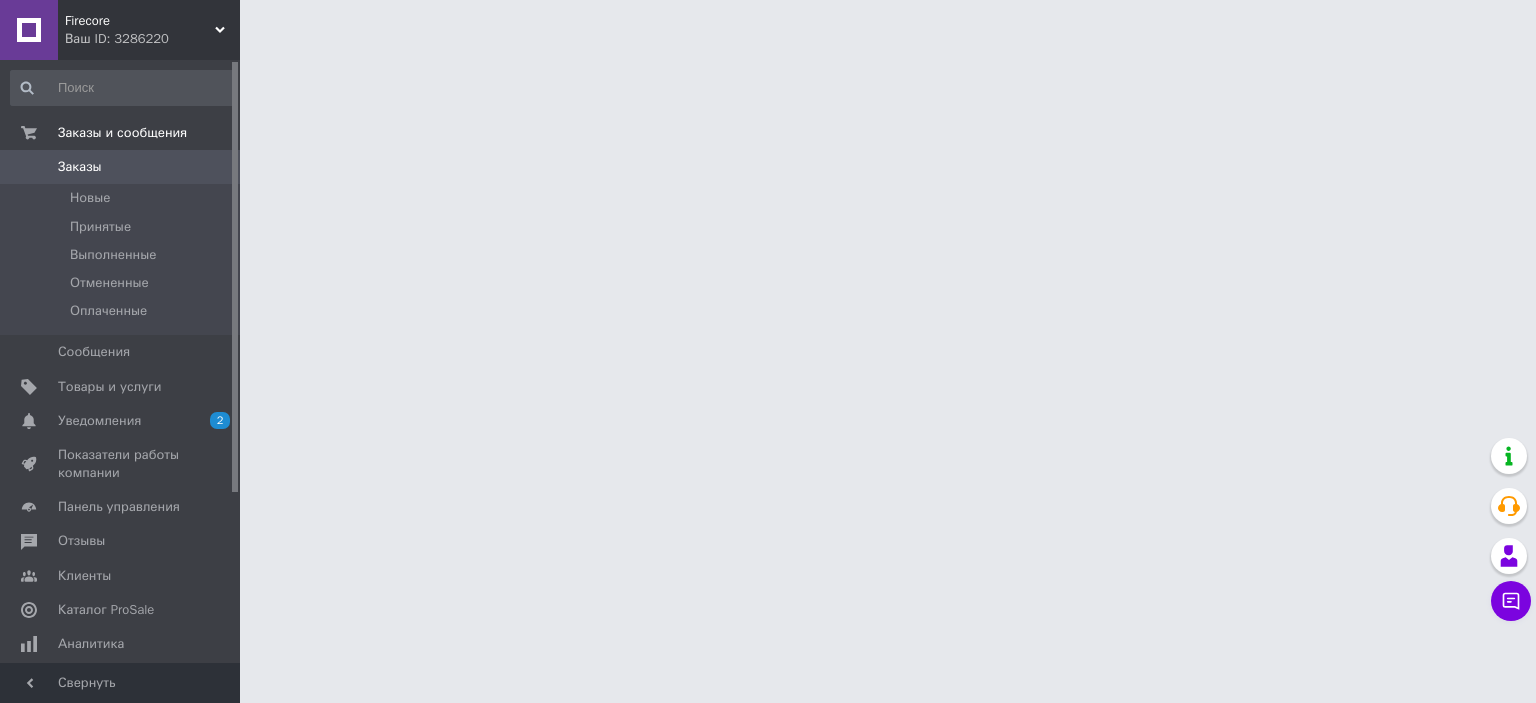 scroll, scrollTop: 0, scrollLeft: 0, axis: both 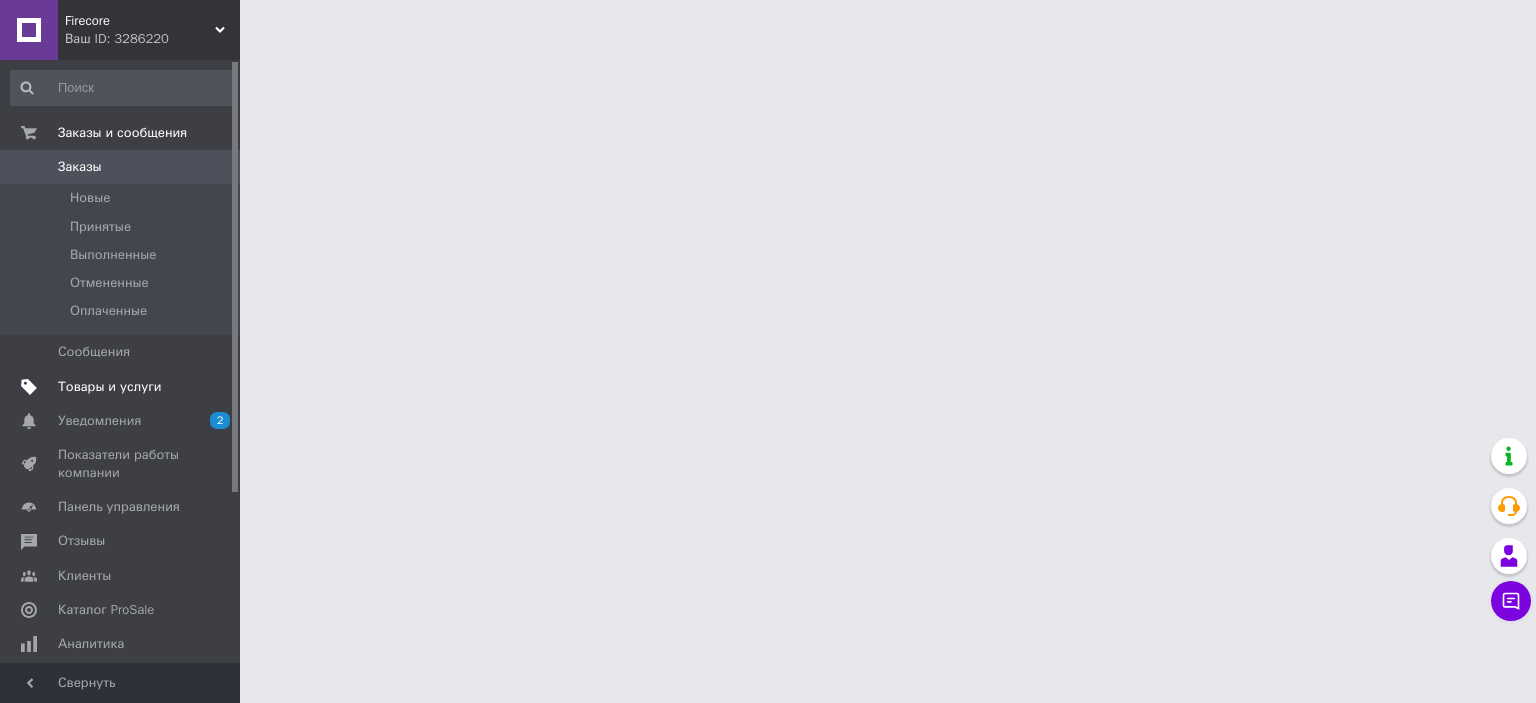 click on "Товары и услуги" at bounding box center (110, 387) 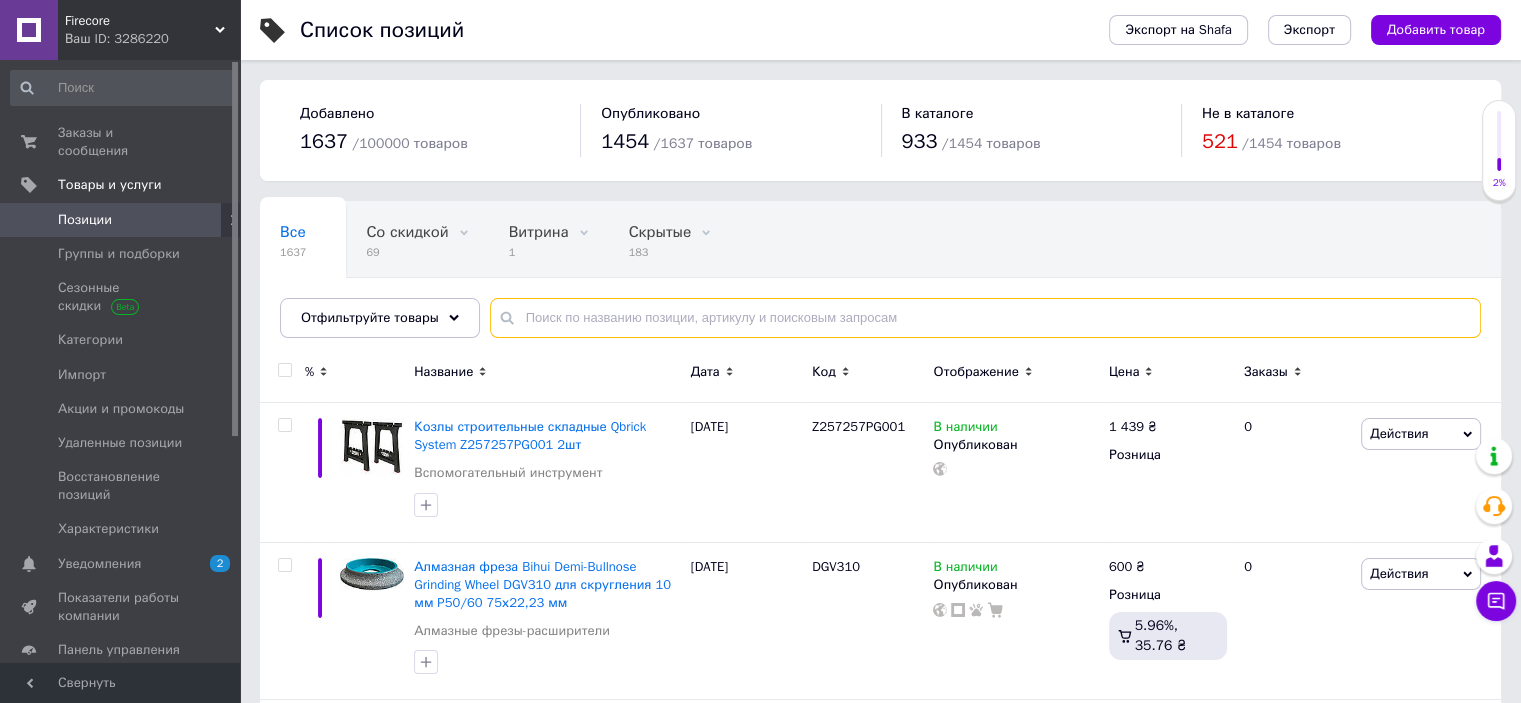 click at bounding box center (985, 318) 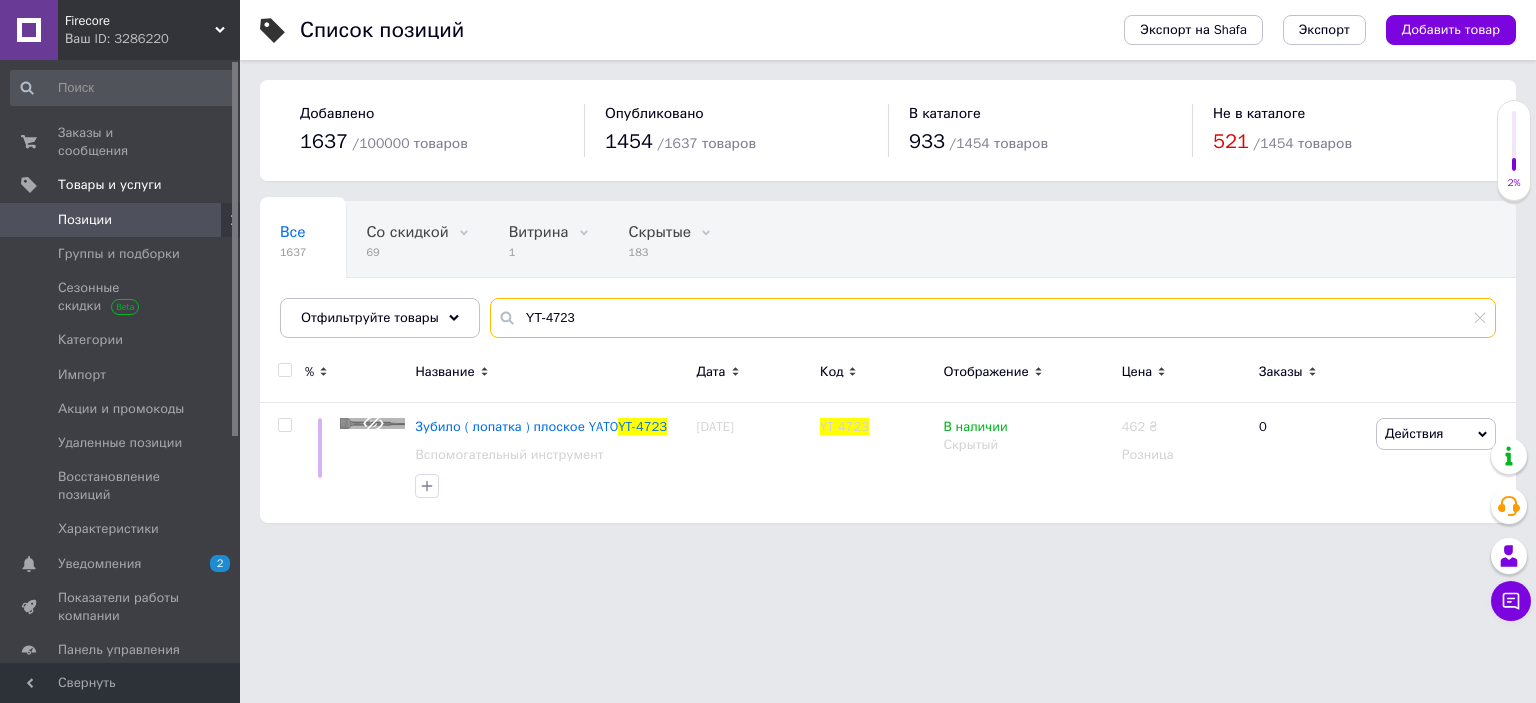 drag, startPoint x: 600, startPoint y: 322, endPoint x: 507, endPoint y: 301, distance: 95.34149 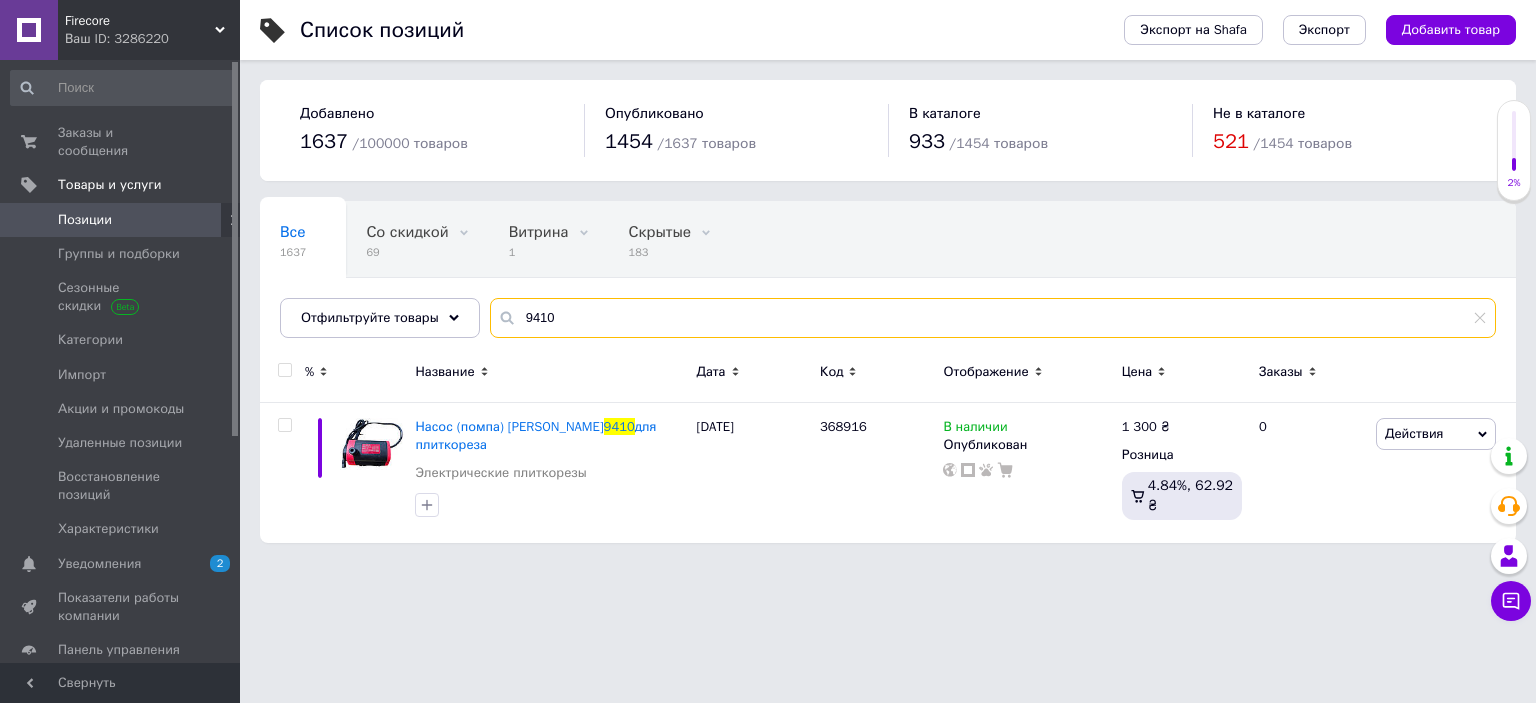 type on "9410" 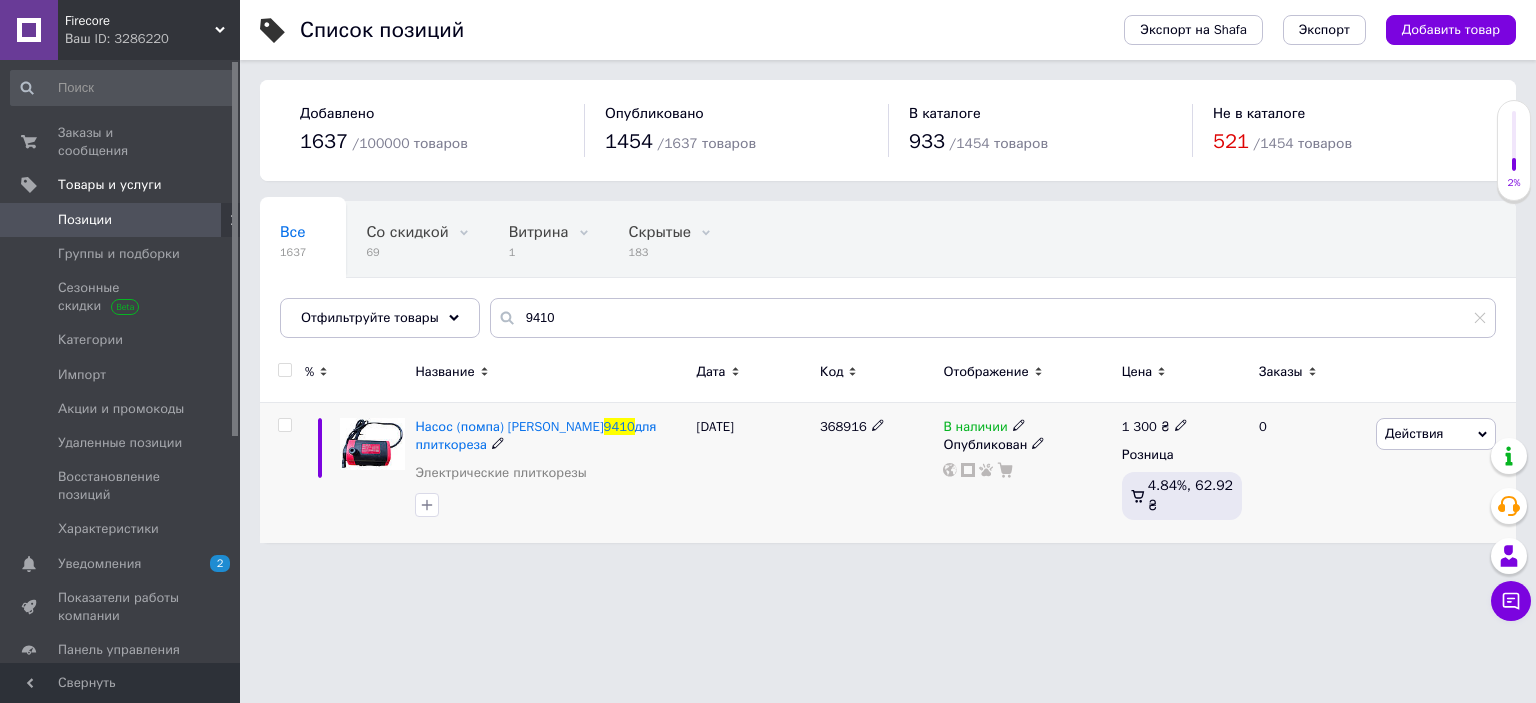 click 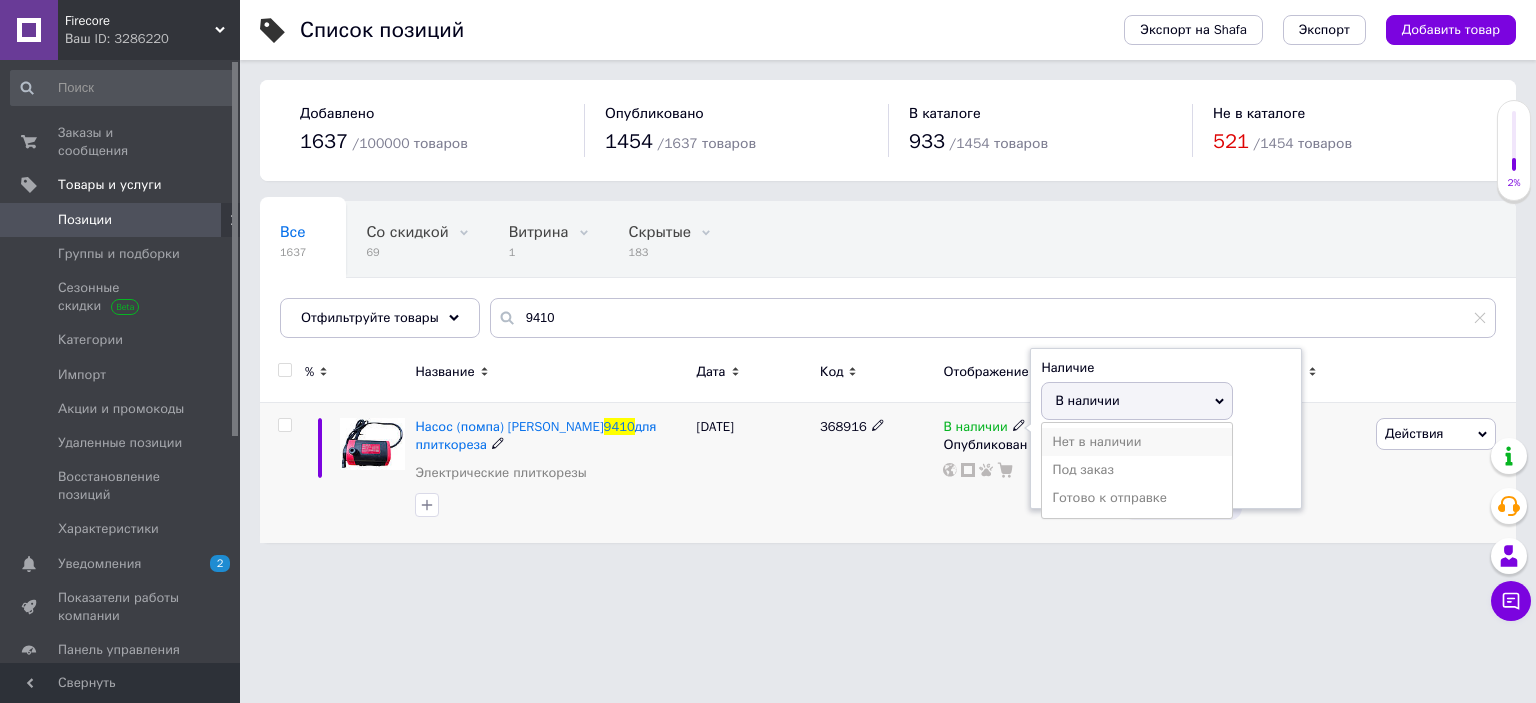 click on "Нет в наличии" at bounding box center (1137, 442) 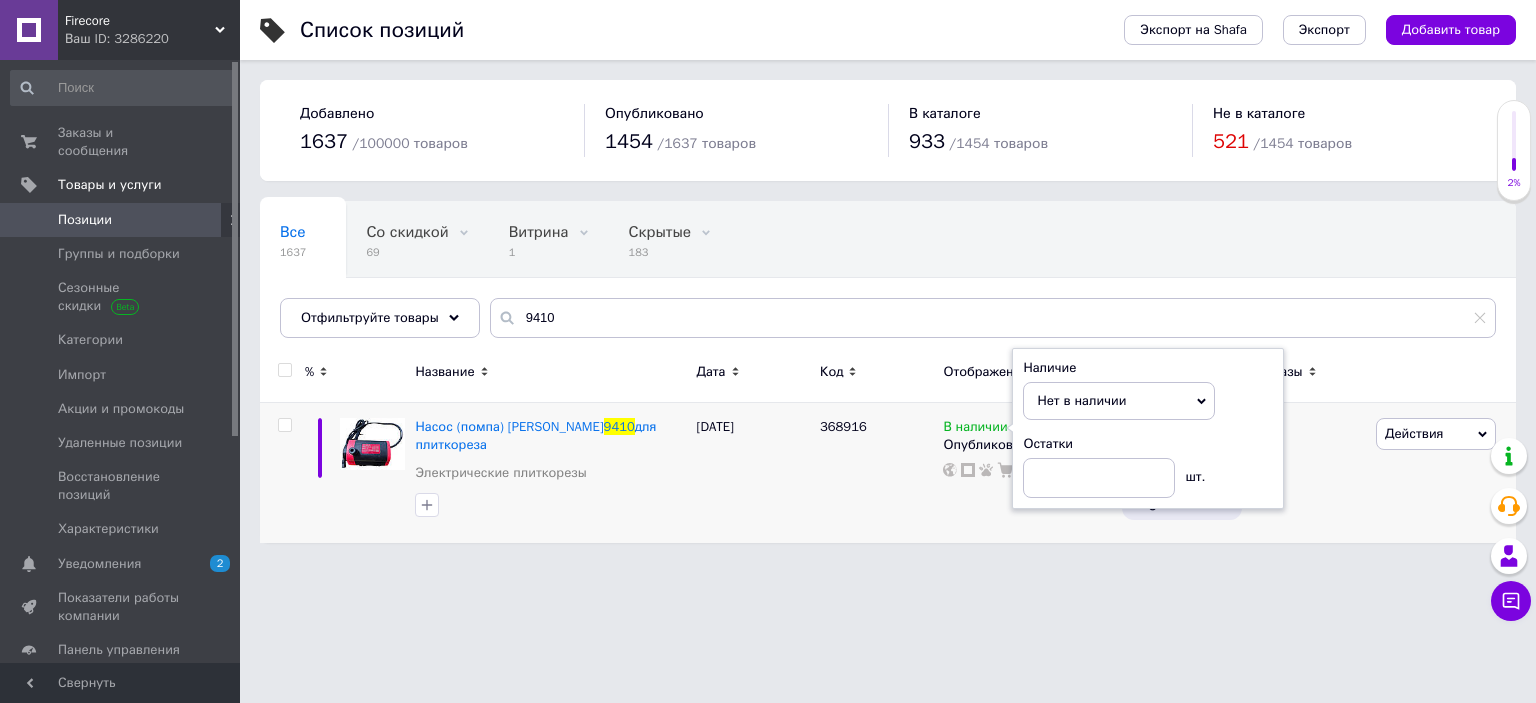 click on "Список позиций Экспорт на Shafa Экспорт Добавить товар Добавлено 1637   / 100000   товаров Опубликовано 1454   / 1637   товаров В каталоге 933   / 1454   товаров Не в каталоге 521   / 1454   товаров Все 1637 Со скидкой 69 Удалить Редактировать Витрина 1 Удалить Редактировать Скрытые 183 Удалить Редактировать Опубликованные 1454 Удалить Редактировать Ok Отфильтровано...  Сохранить Мы ничего не нашли Возможно, ошибка в слове  или нет соответствий по вашему запросу. Все 1637 Со скидкой 69 Витрина 1 Скрытые 183 Опубликованные 1454 Отфильтруйте товары 9410 % Название Дата Код Отображение Цена Заказы 9410" at bounding box center [888, 281] 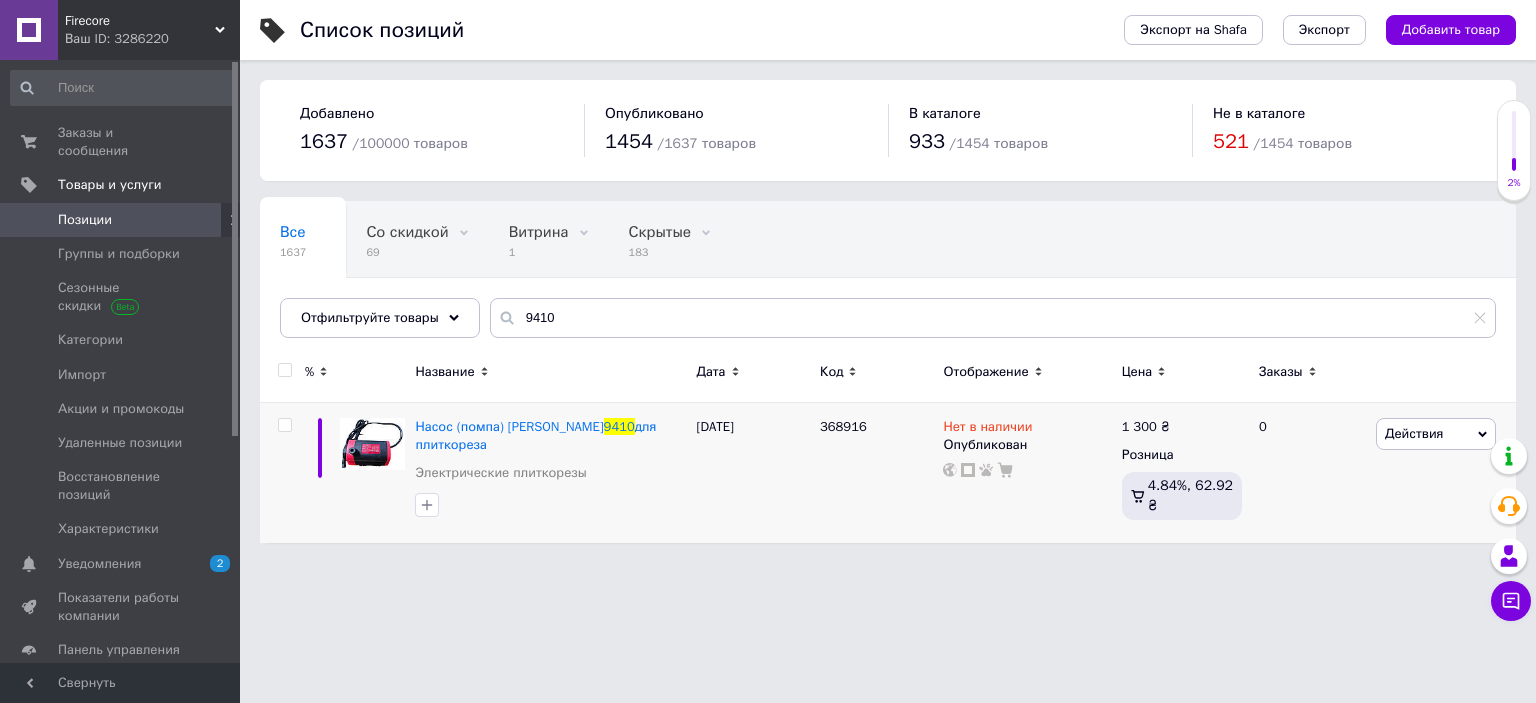 click on "Ваш ID: 3286220" at bounding box center [152, 39] 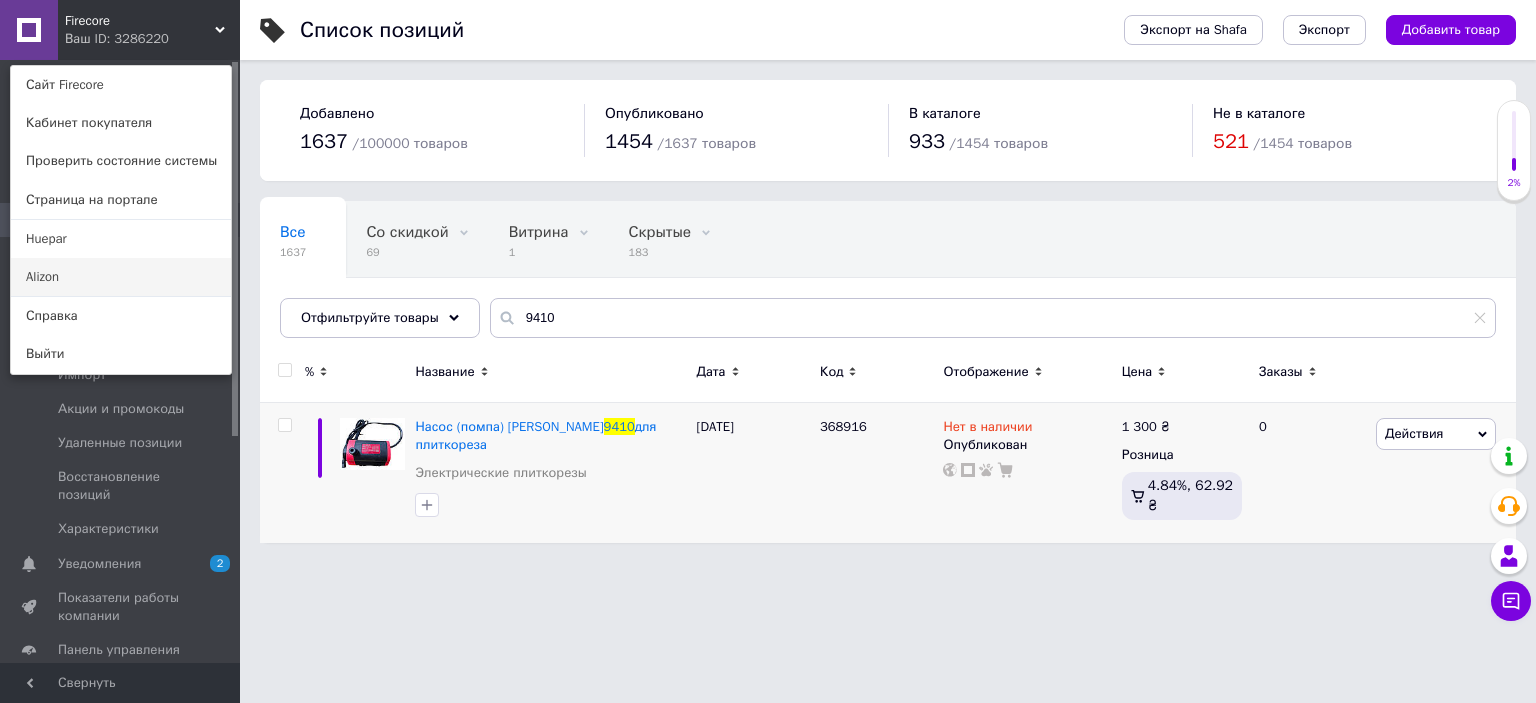click on "Alizon" at bounding box center [121, 277] 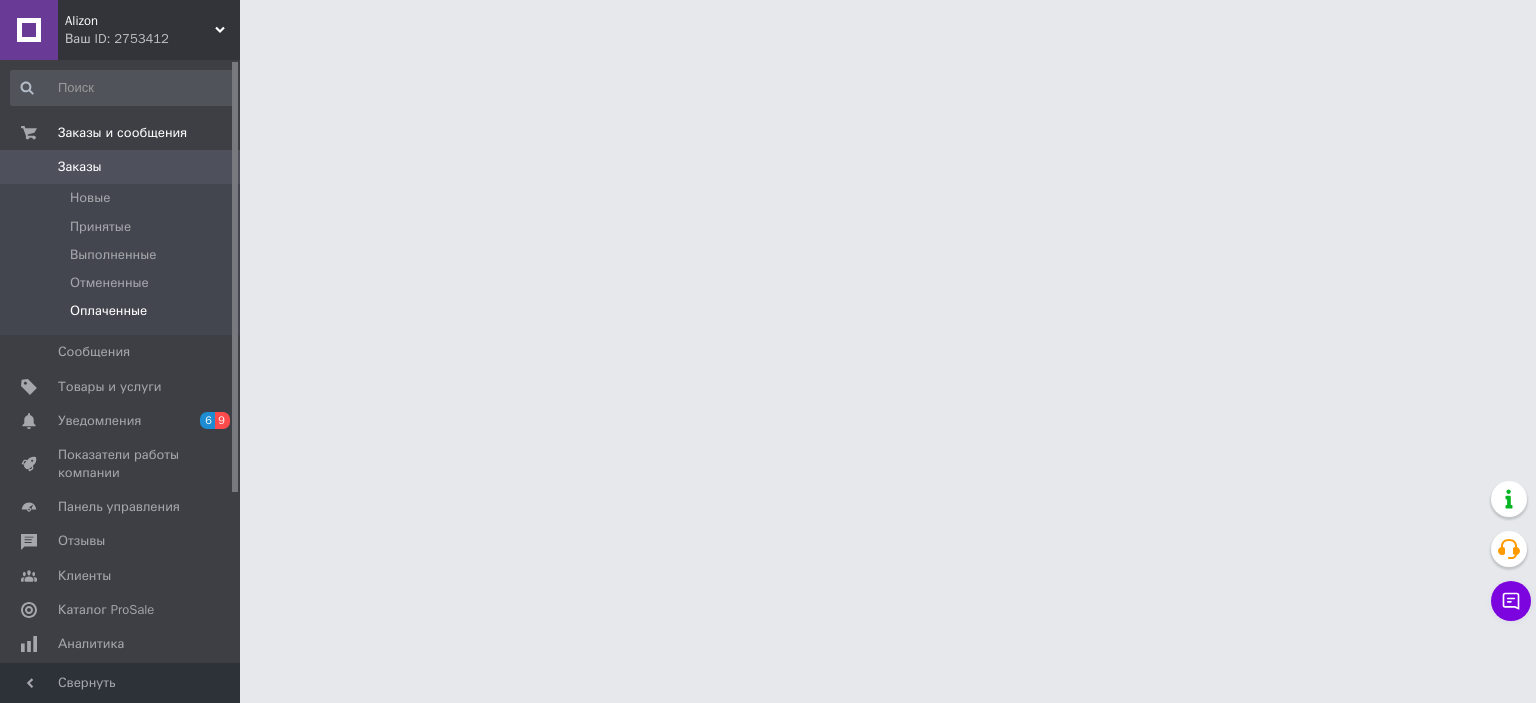 scroll, scrollTop: 0, scrollLeft: 0, axis: both 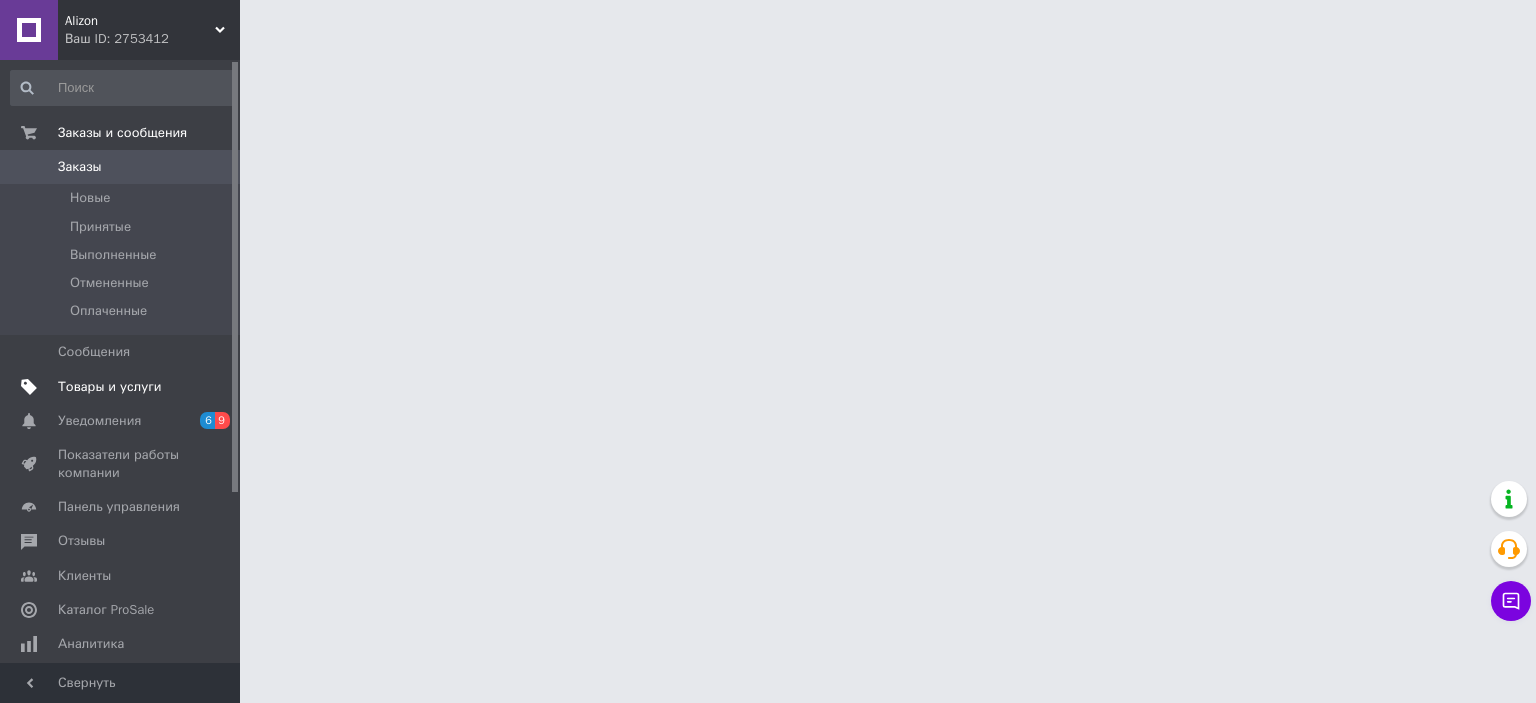 click on "Товары и услуги" at bounding box center (110, 387) 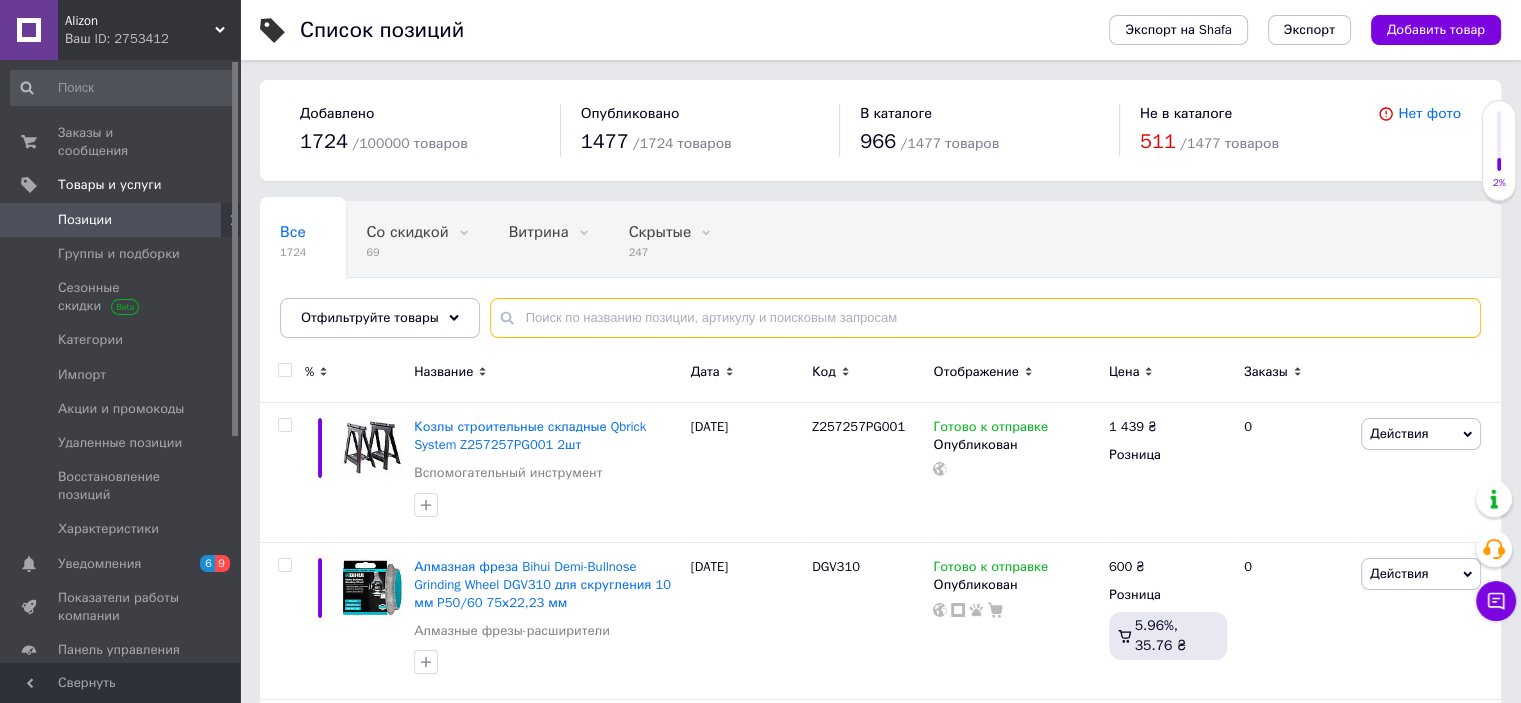 click at bounding box center [985, 318] 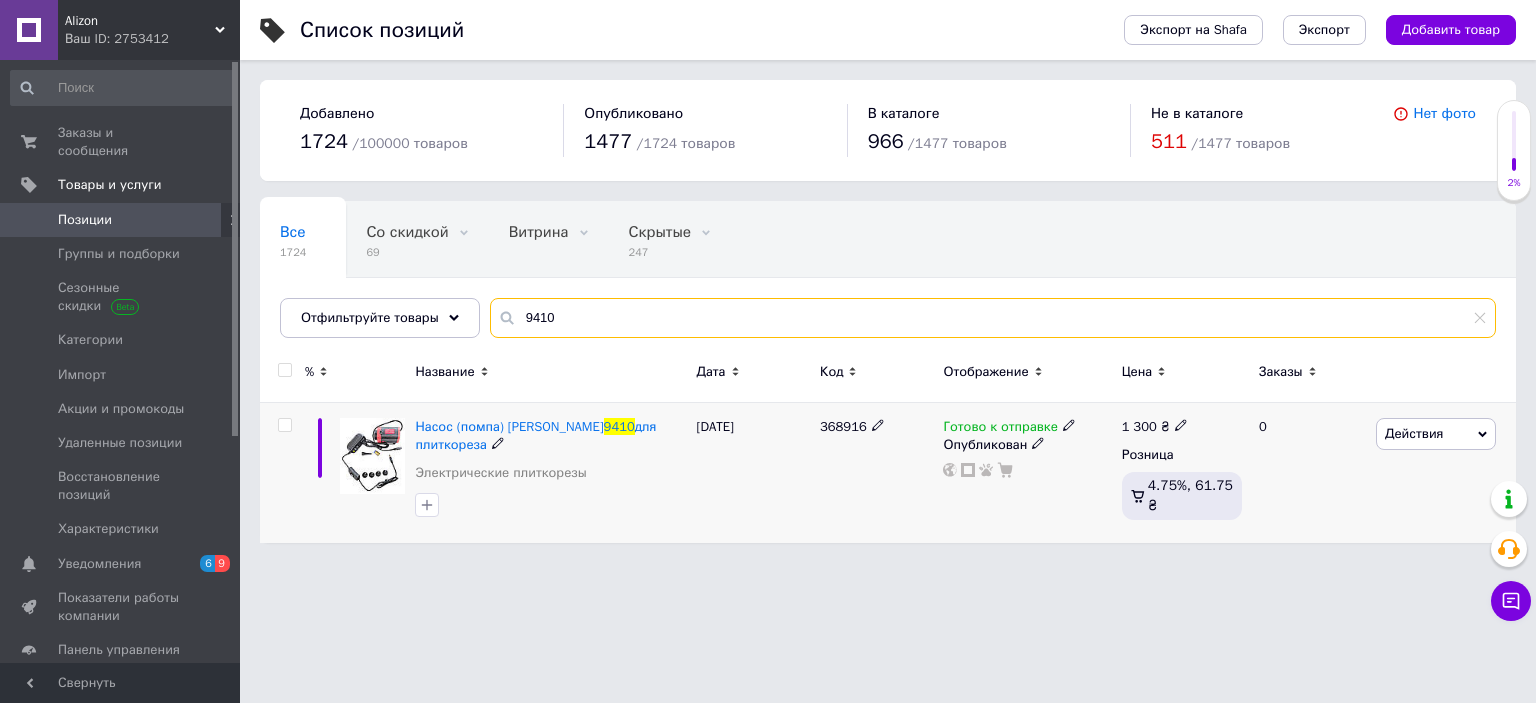 type on "9410" 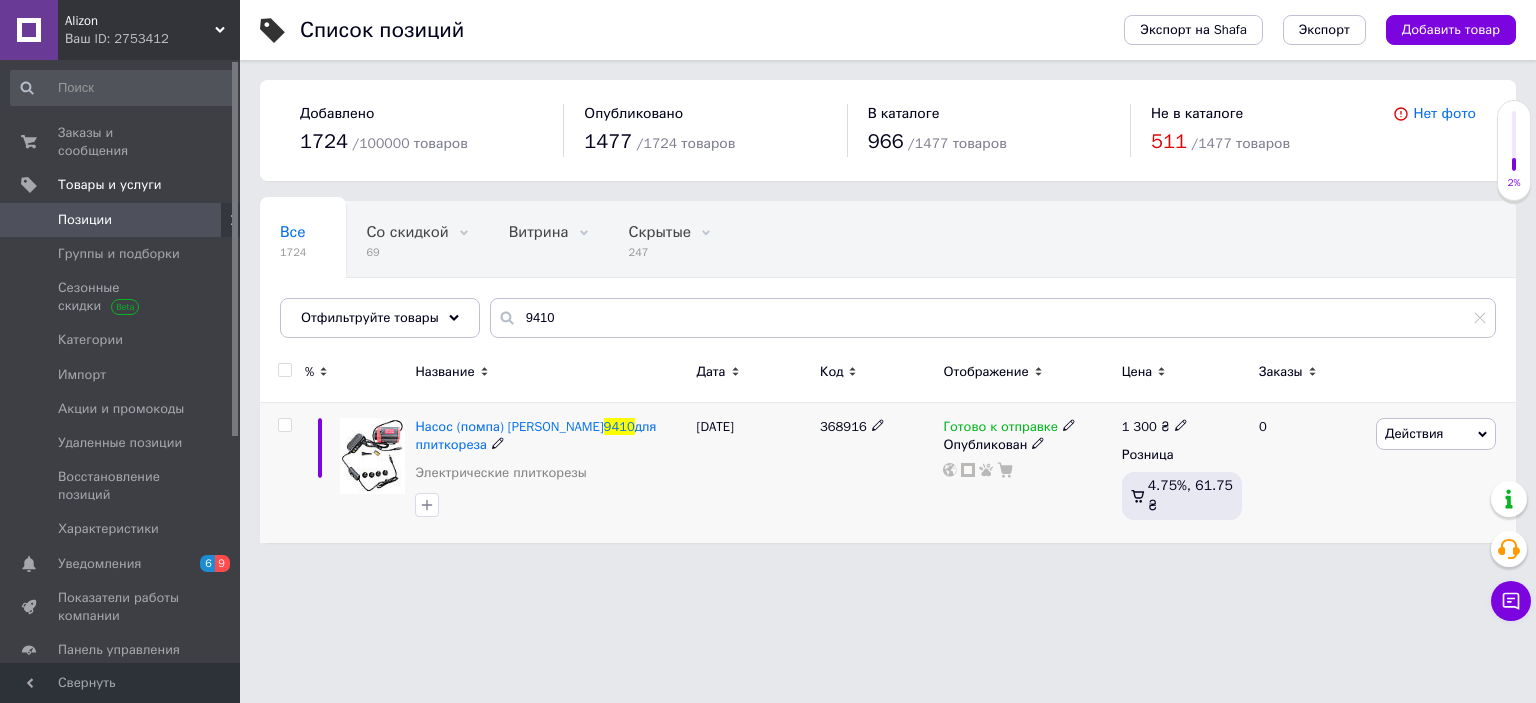 click 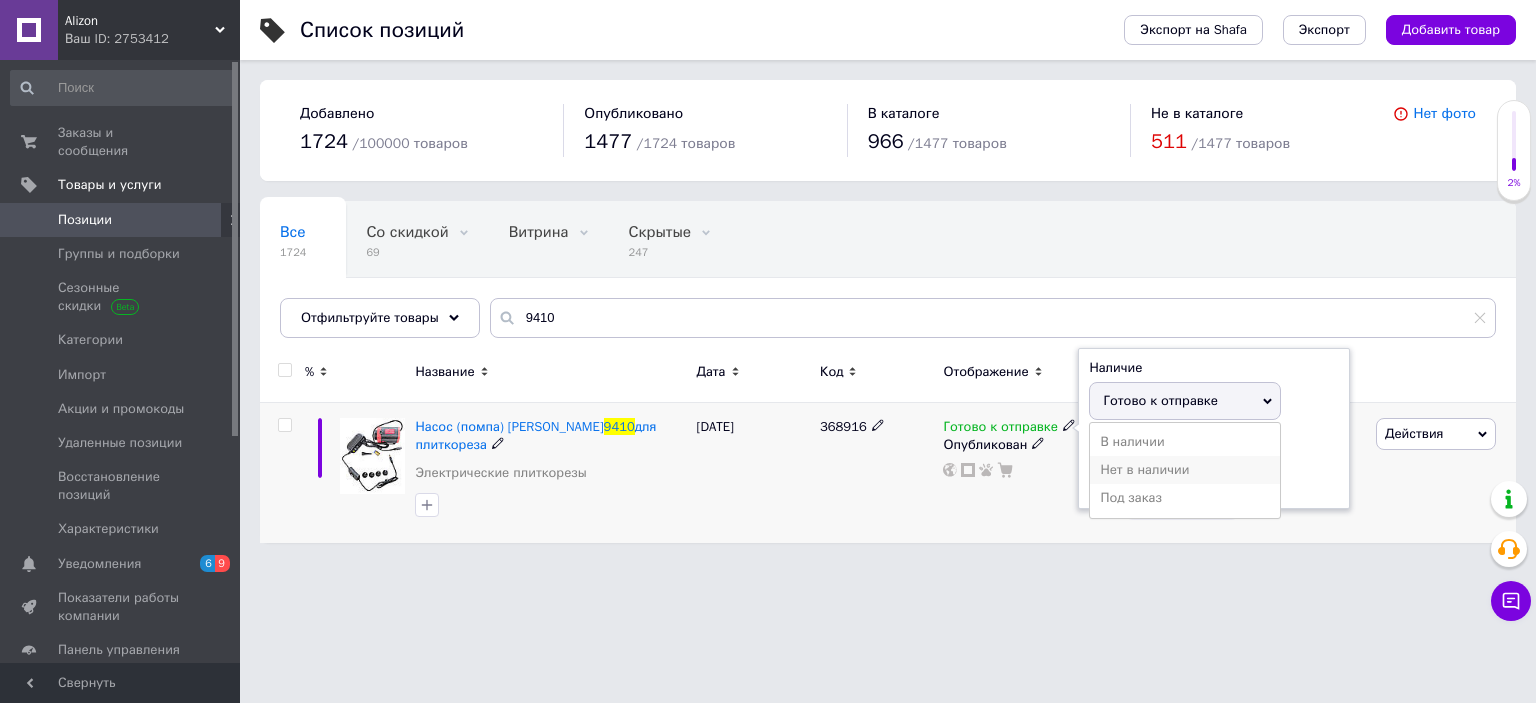 click on "Нет в наличии" at bounding box center (1185, 470) 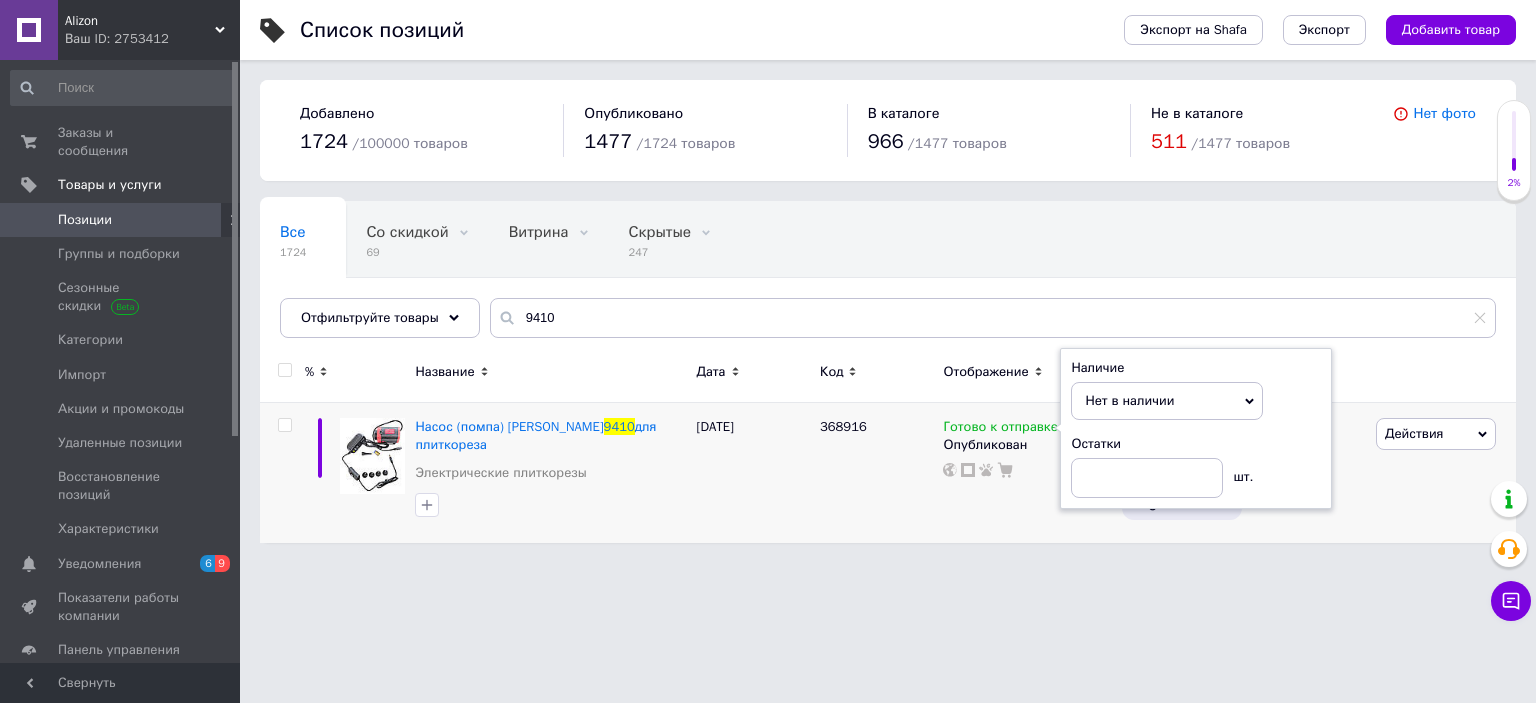 click on "Alizon Ваш ID: 2753412 Сайт [PERSON_NAME] покупателя Проверить состояние системы Страница на портале Huepar Firecore Справка Выйти Заказы и сообщения 0 0 Товары и услуги Позиции Группы и подборки Сезонные скидки Категории Импорт Акции и промокоды Удаленные позиции Восстановление позиций Характеристики Уведомления 6 9 Показатели работы компании Панель управления Отзывы Клиенты Каталог ProSale Аналитика Инструменты вебмастера и SEO Управление сайтом Кошелек компании Маркет Настройки Тарифы и счета Prom топ Свернуть Экспорт" at bounding box center (768, 281) 